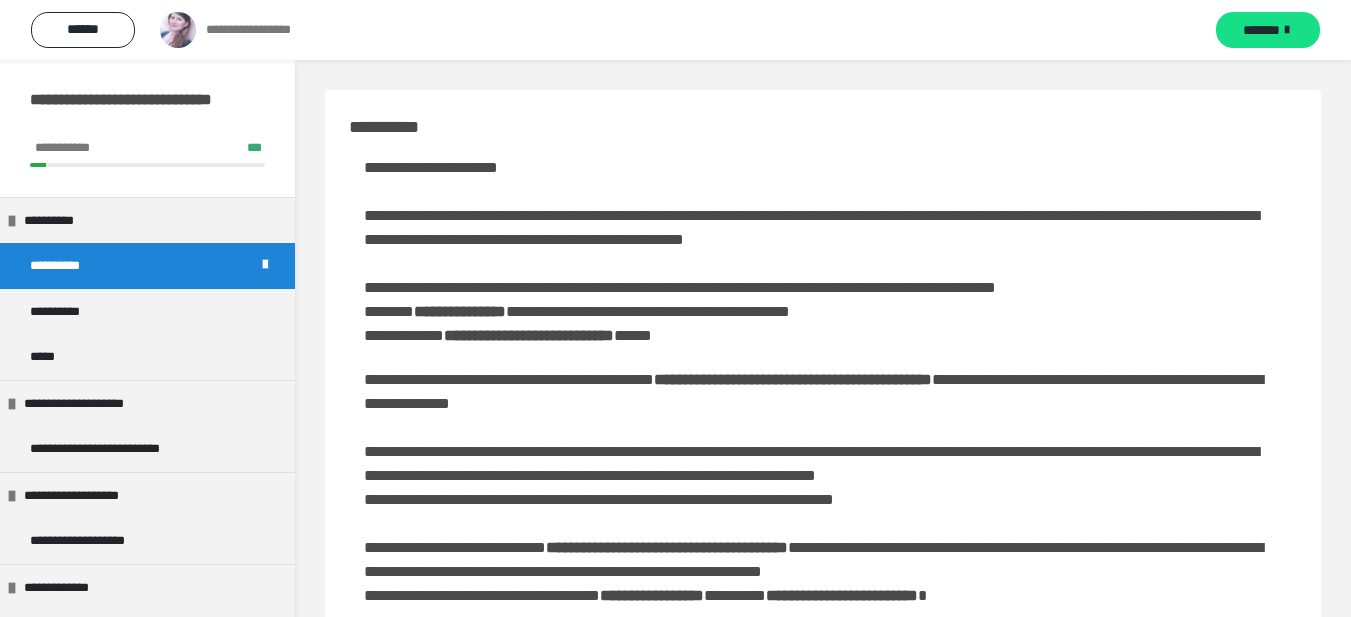 scroll, scrollTop: 0, scrollLeft: 0, axis: both 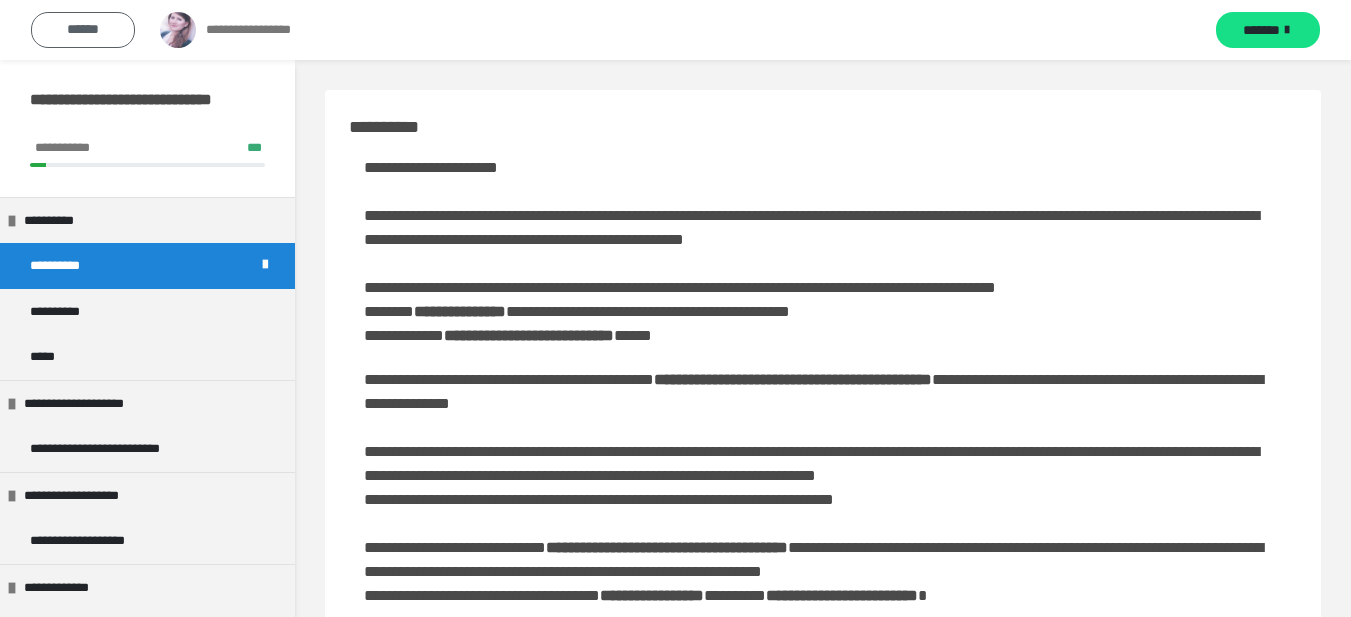 click on "******" at bounding box center [83, 30] 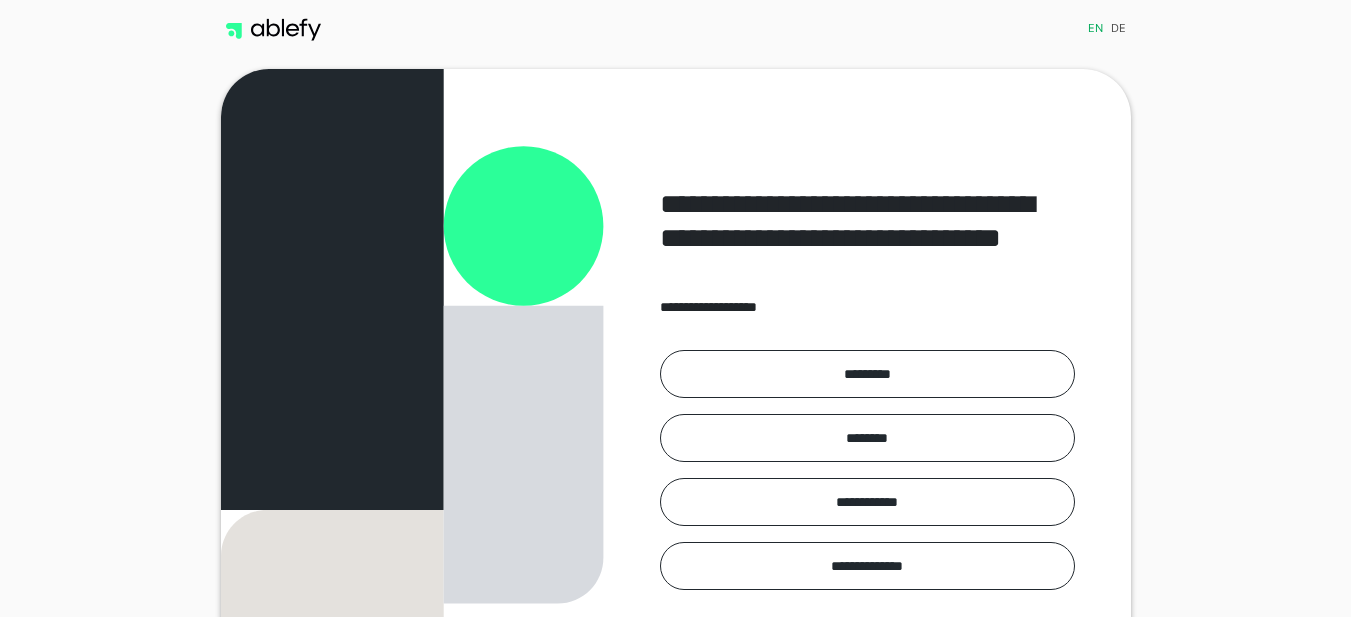 scroll, scrollTop: 0, scrollLeft: 0, axis: both 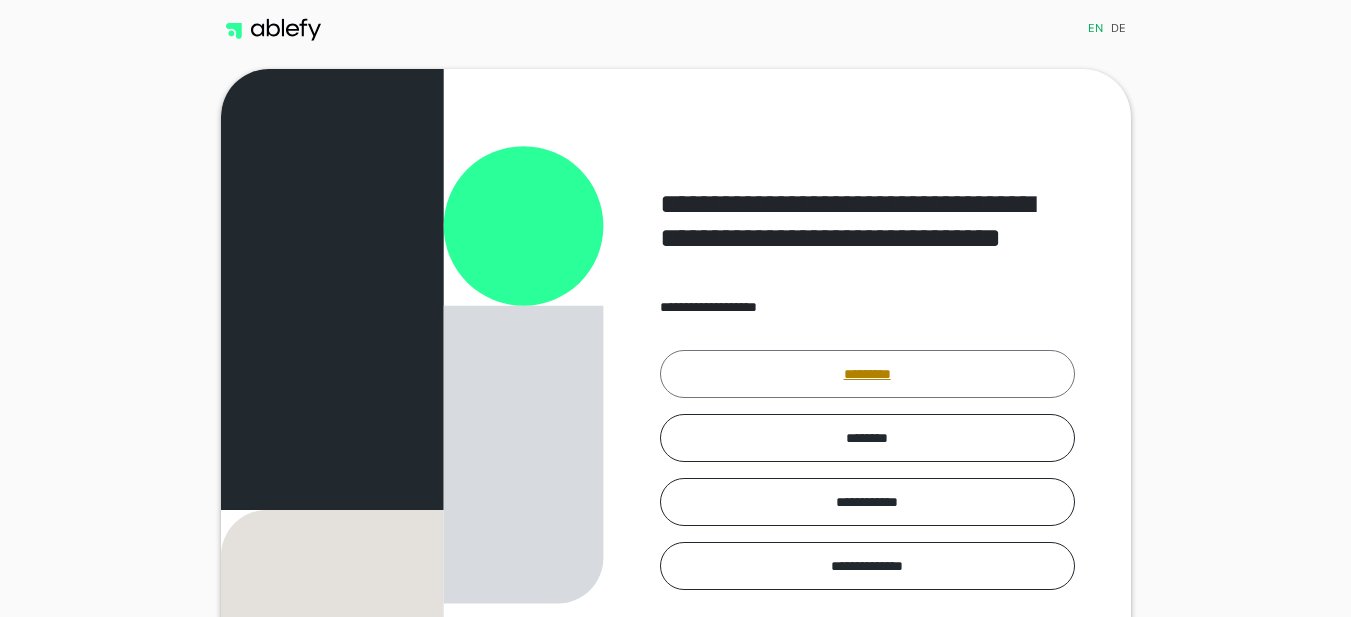 click on "*********" at bounding box center (867, 374) 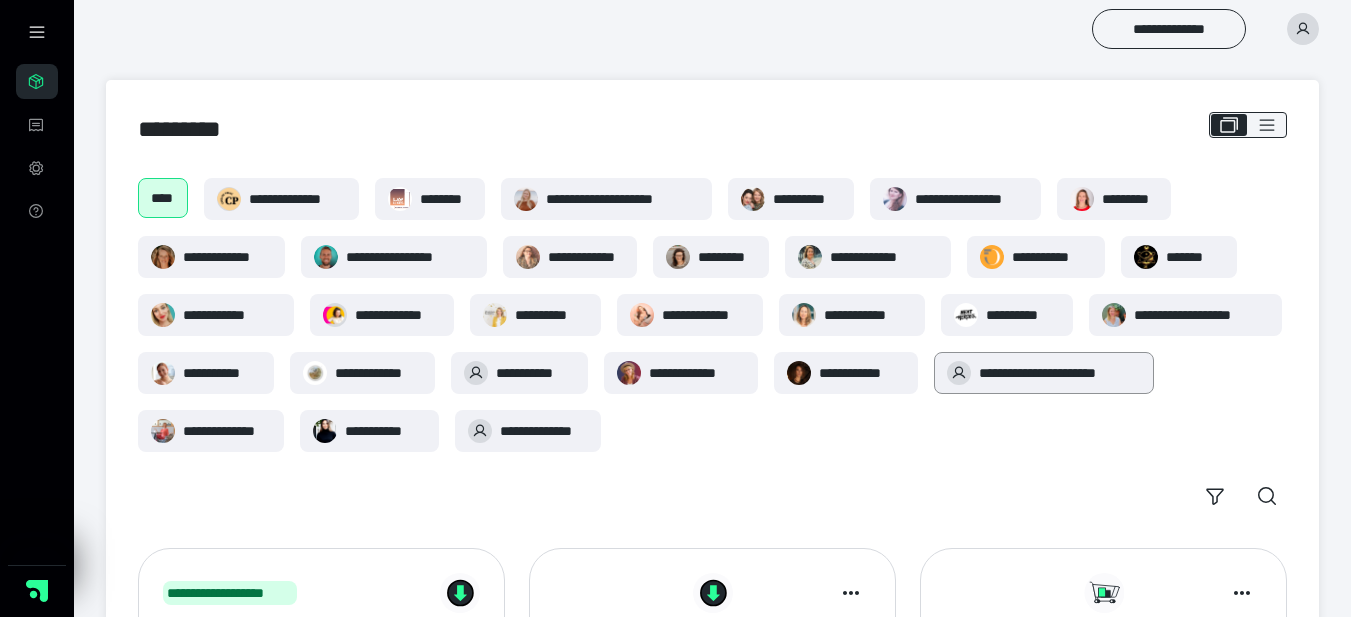 scroll, scrollTop: 0, scrollLeft: 0, axis: both 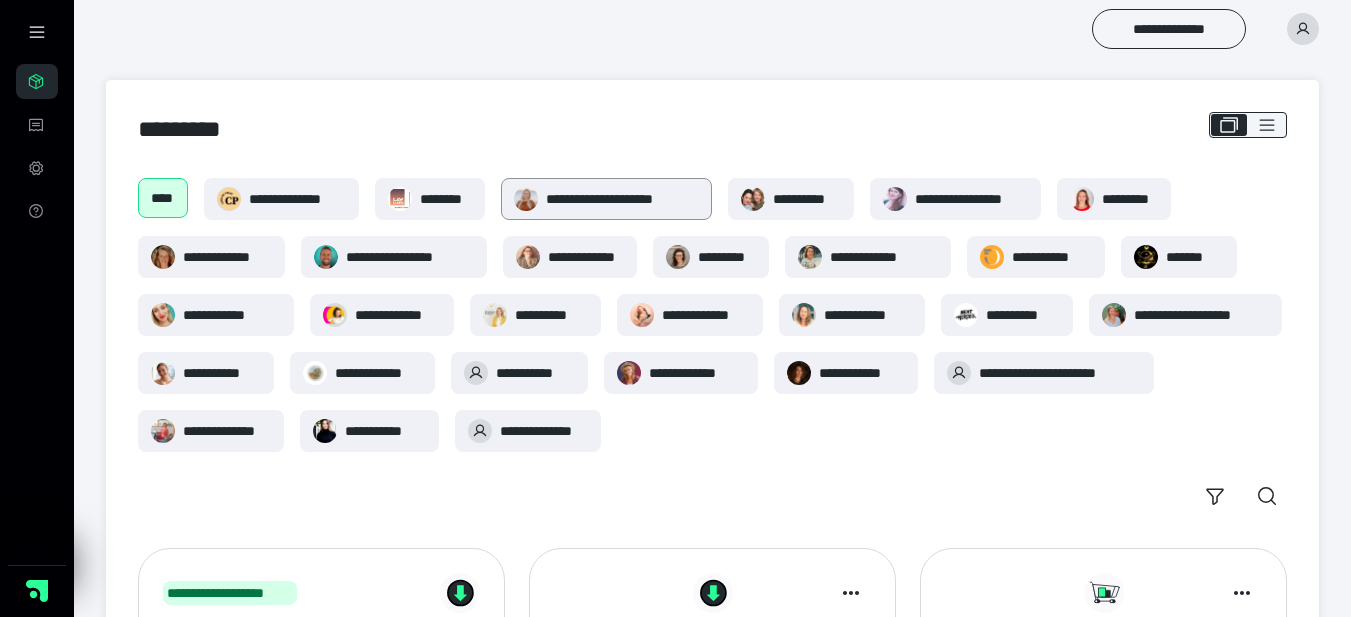 click on "**********" at bounding box center (622, 199) 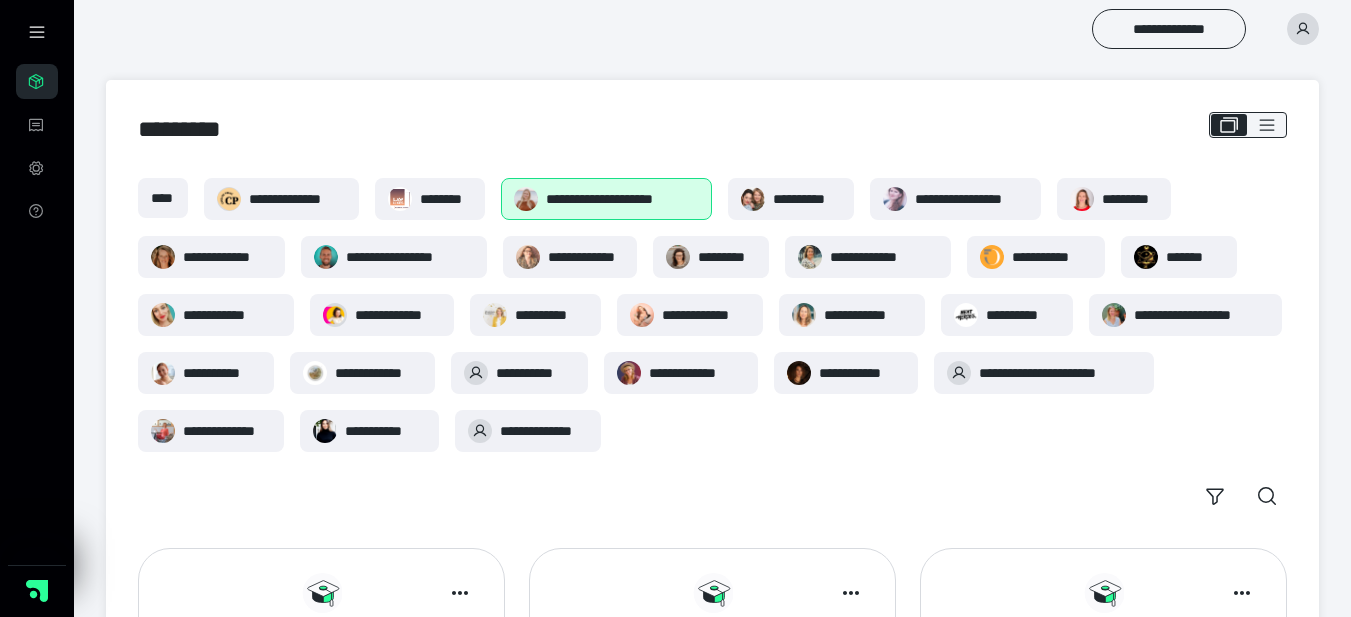 scroll, scrollTop: 0, scrollLeft: 0, axis: both 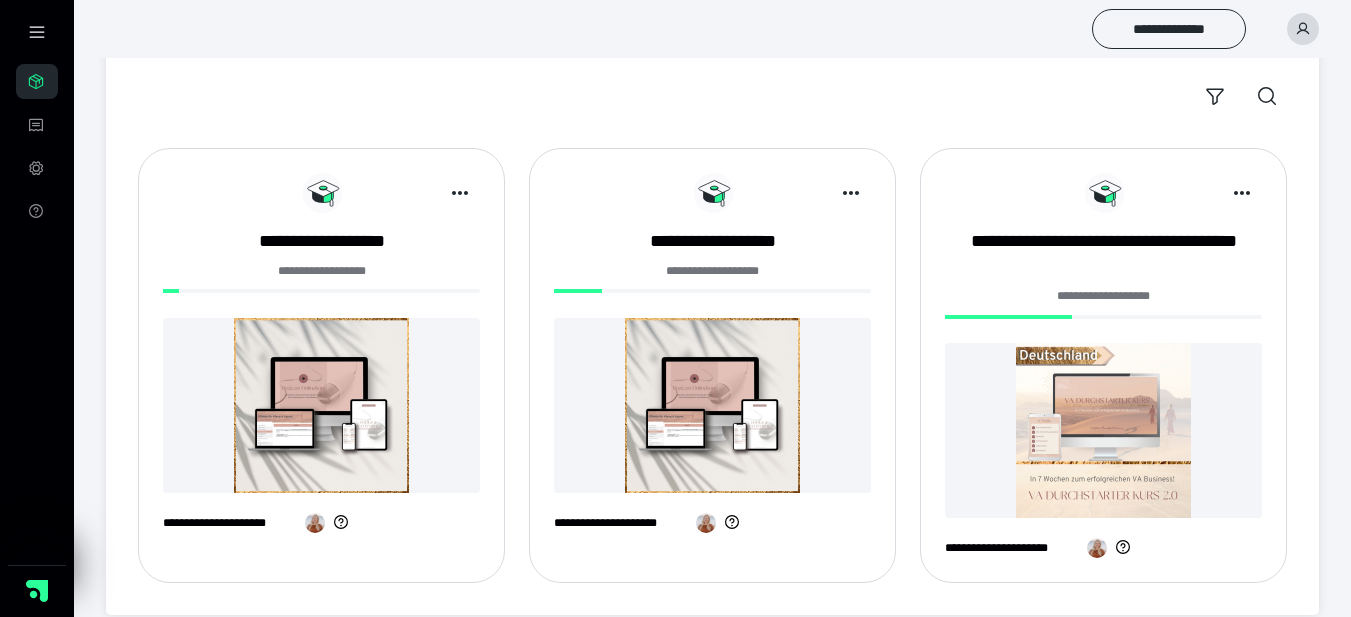 click on "**********" at bounding box center [712, 365] 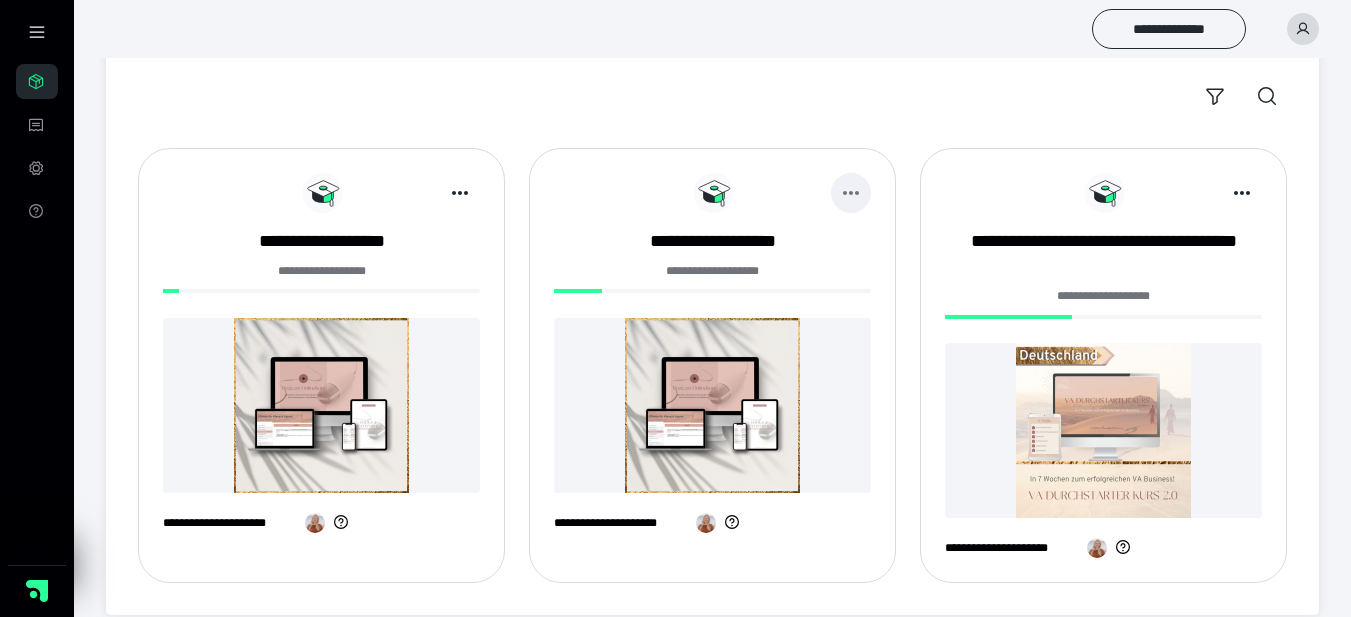 click 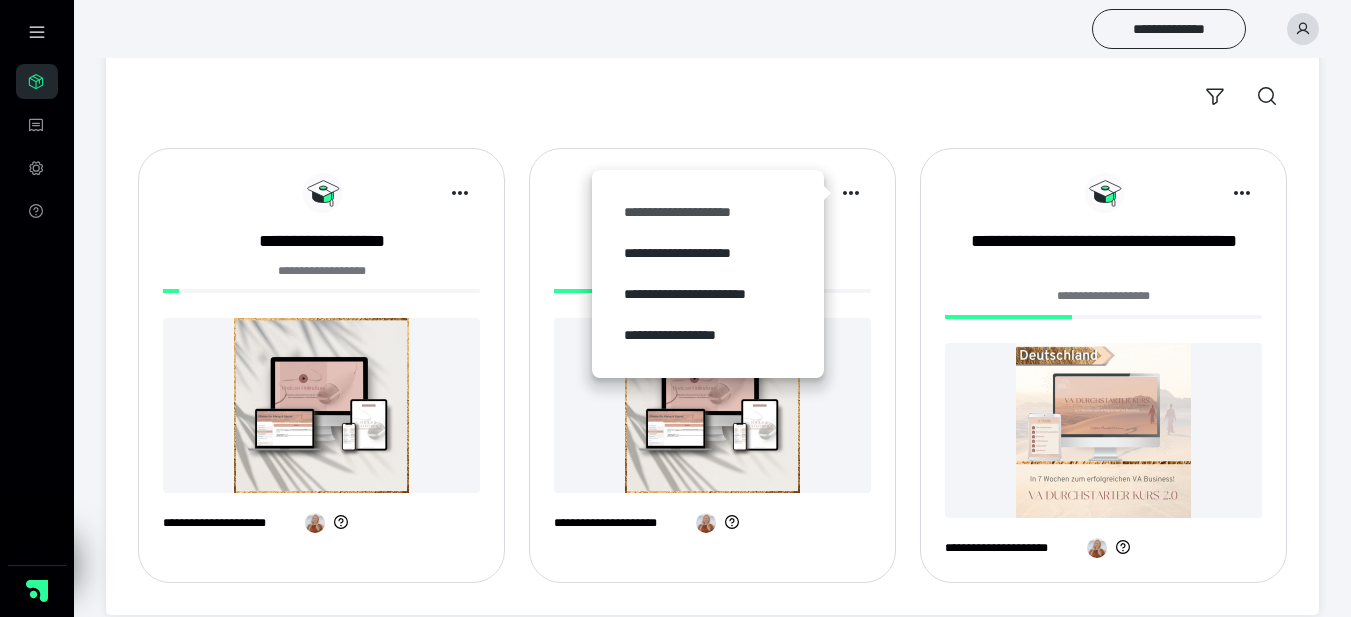 click on "**********" at bounding box center (708, 212) 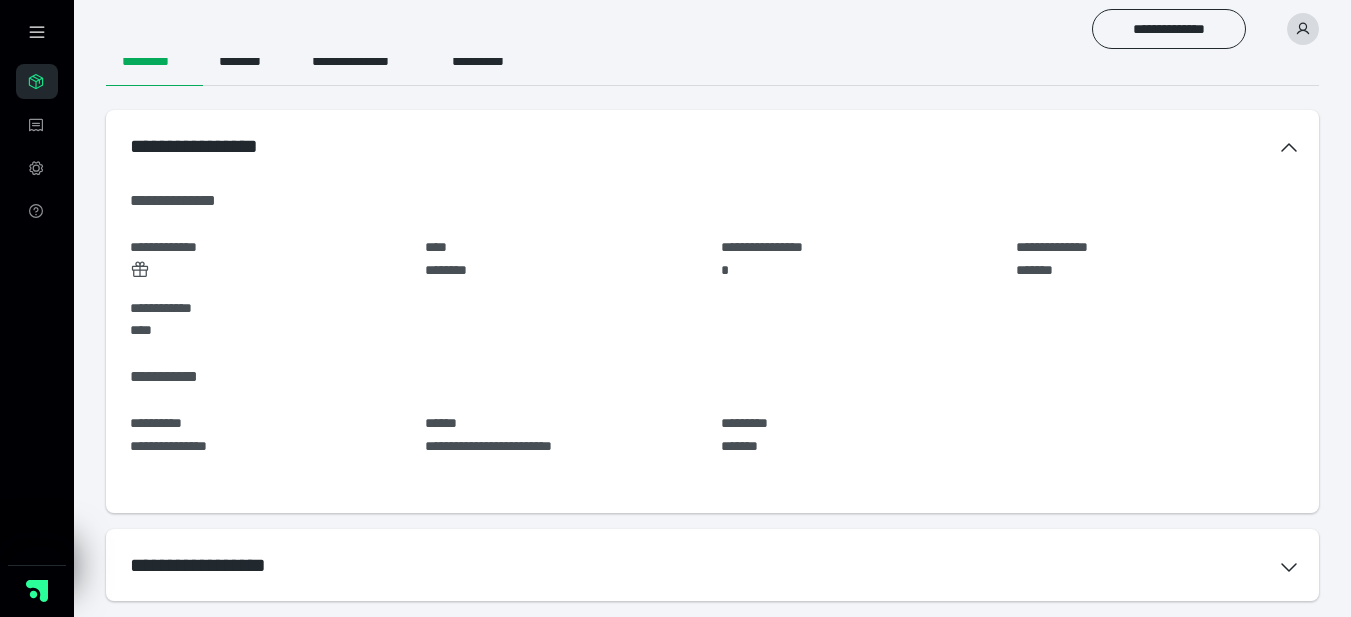 scroll, scrollTop: 150, scrollLeft: 0, axis: vertical 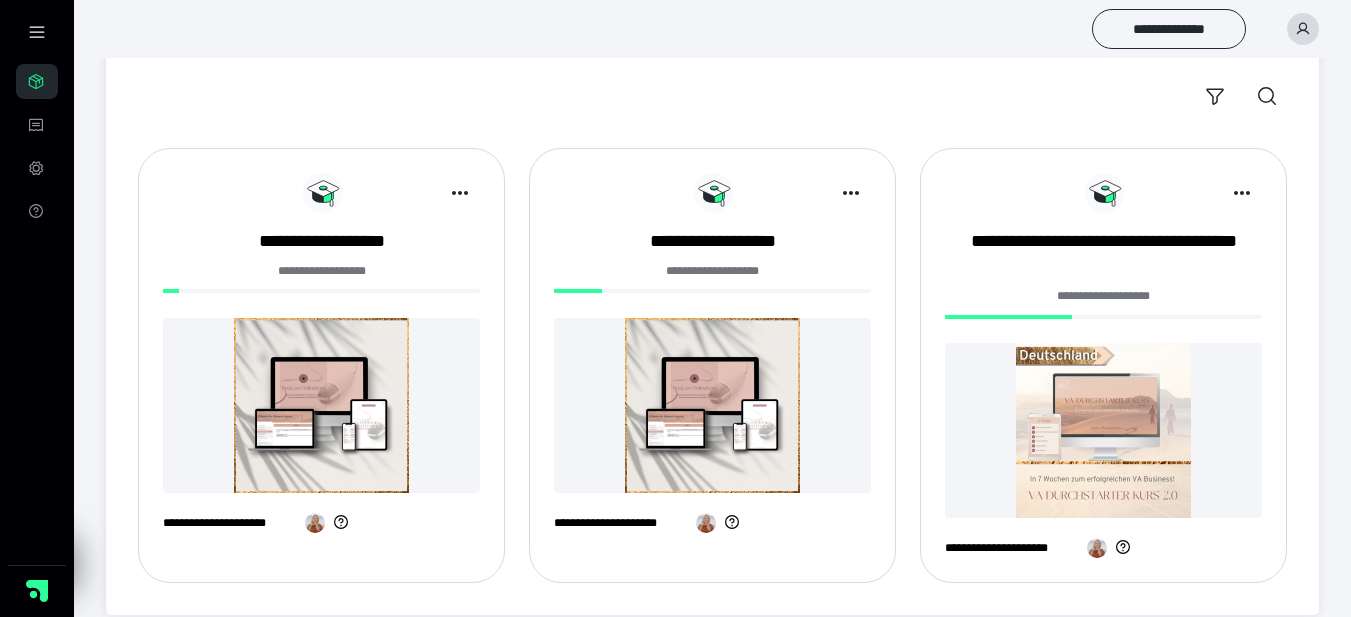 click at bounding box center [1303, 29] 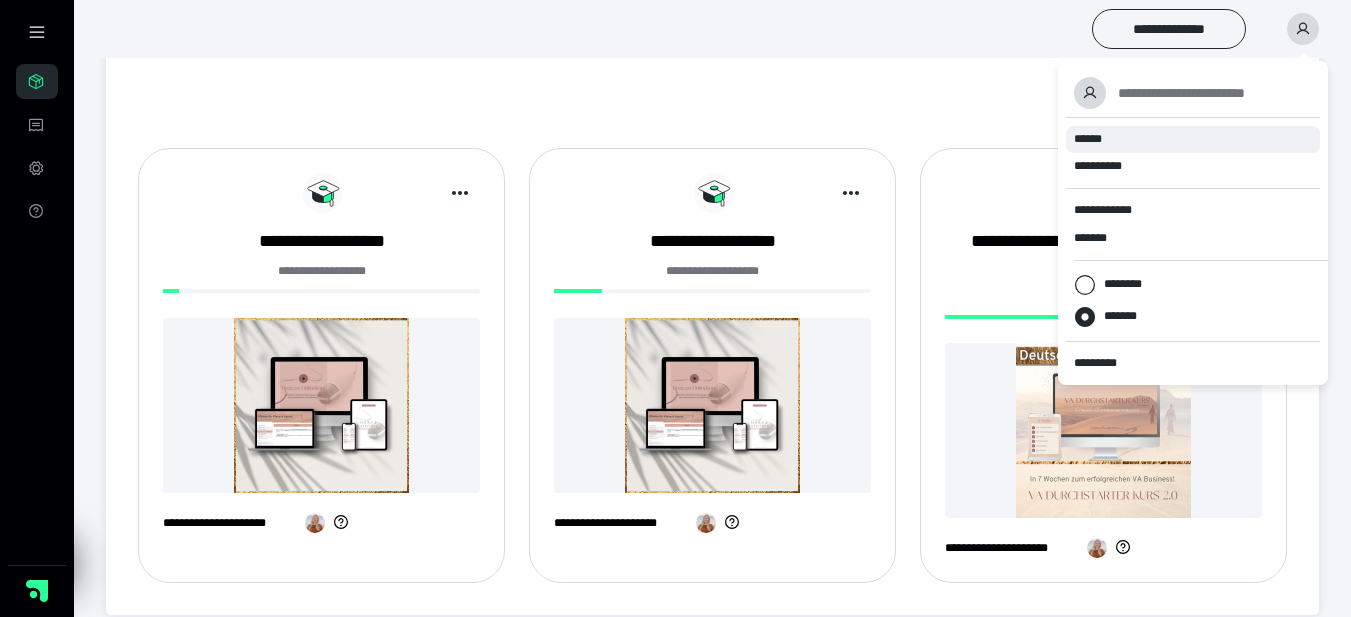 click on "******" at bounding box center [1193, 139] 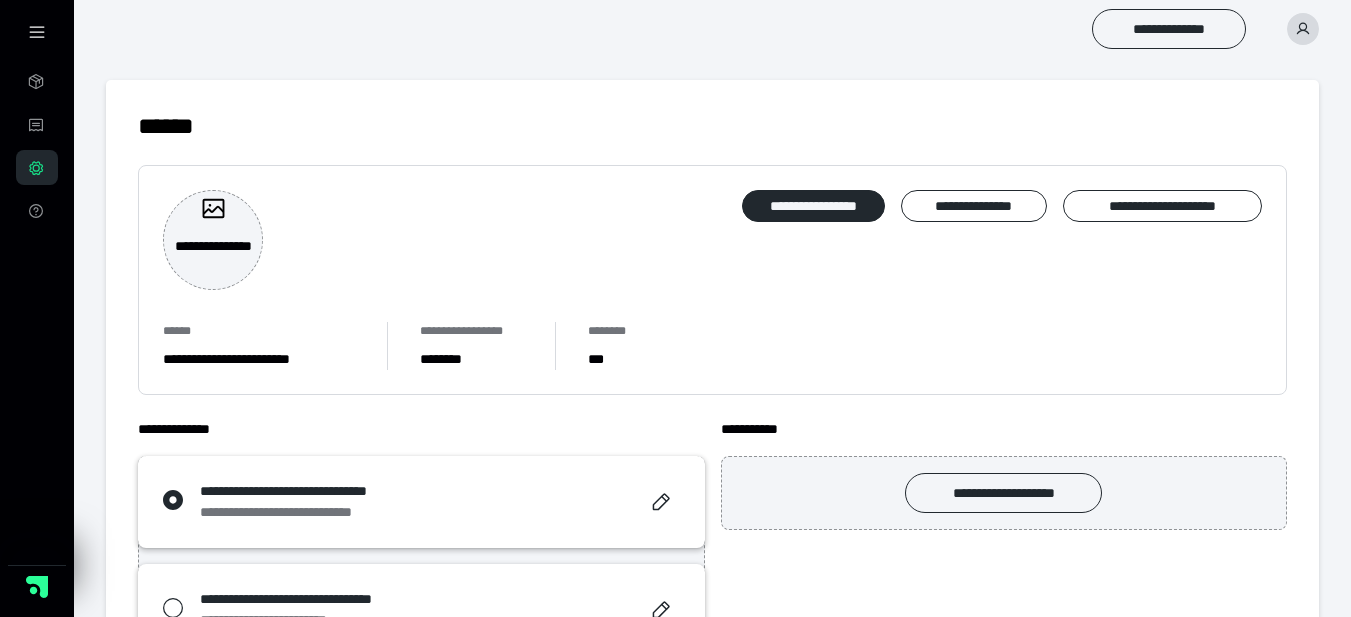 scroll, scrollTop: 0, scrollLeft: 0, axis: both 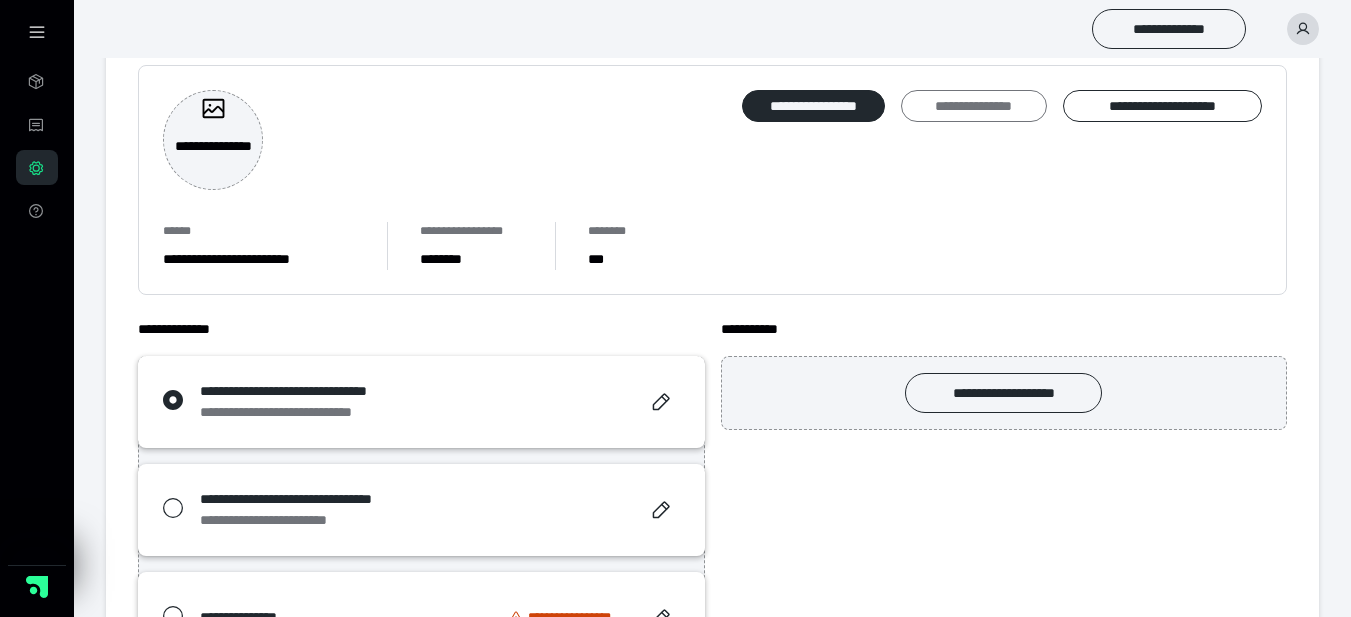 click on "**********" at bounding box center [973, 106] 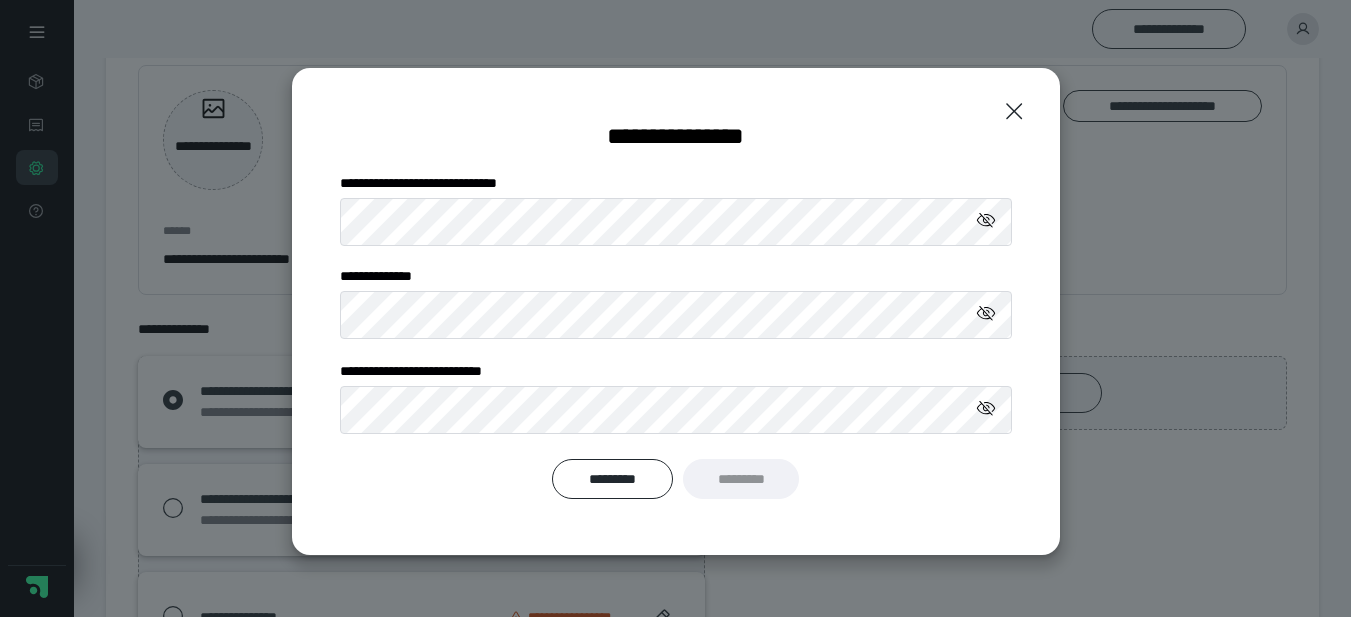 click 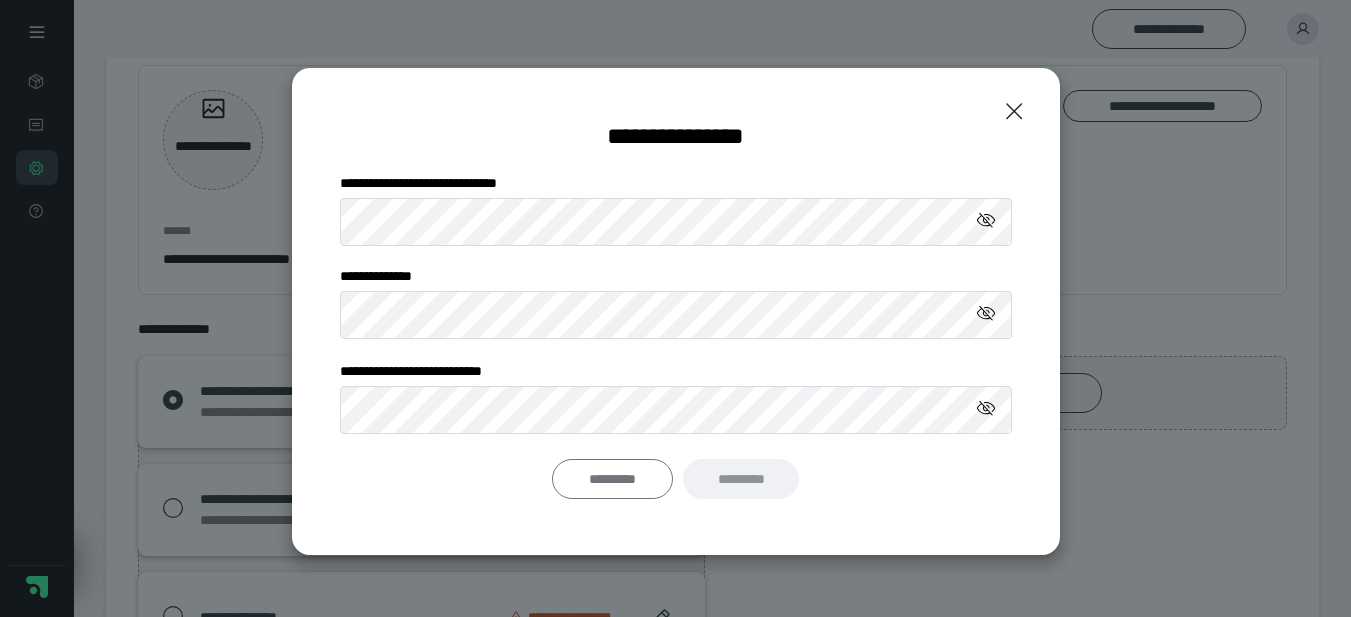 click on "*********" at bounding box center (613, 479) 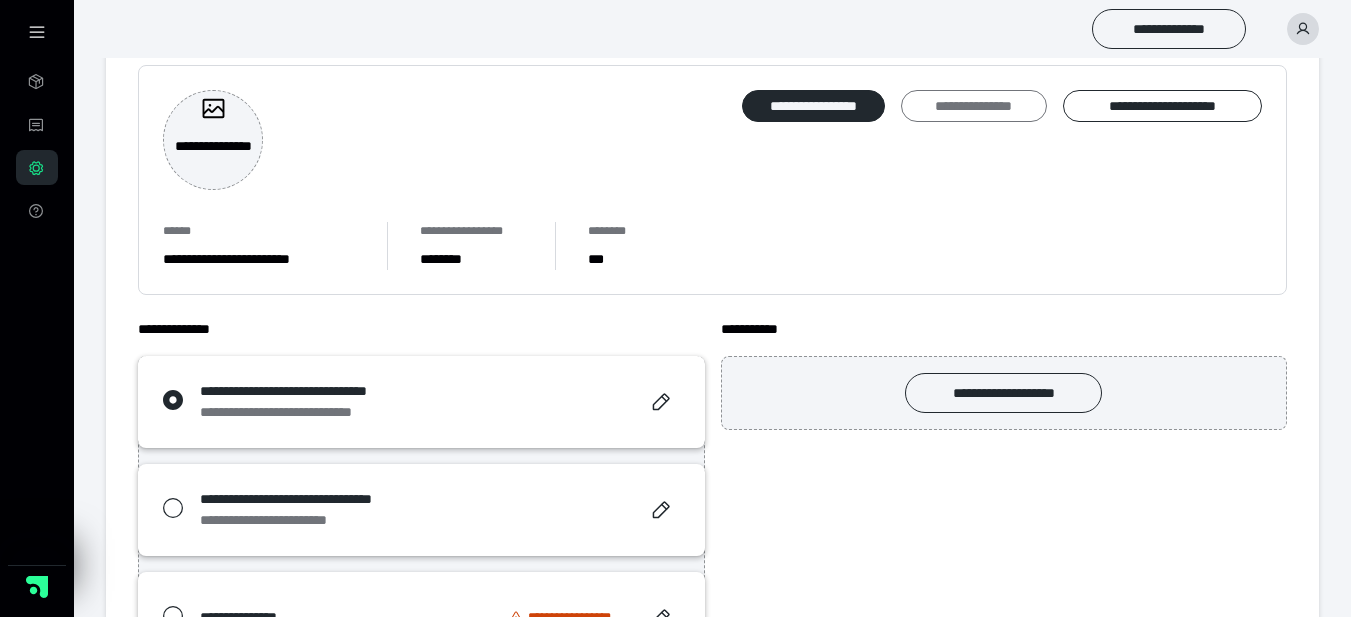 click on "**********" at bounding box center [973, 106] 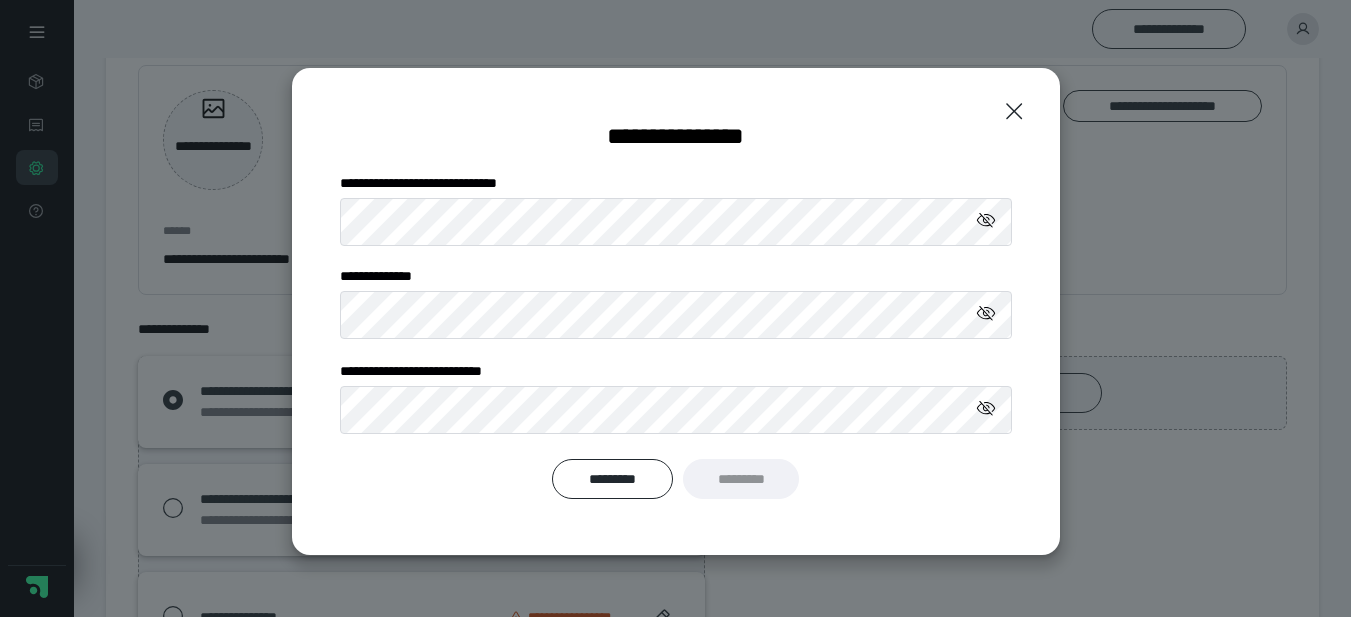 click 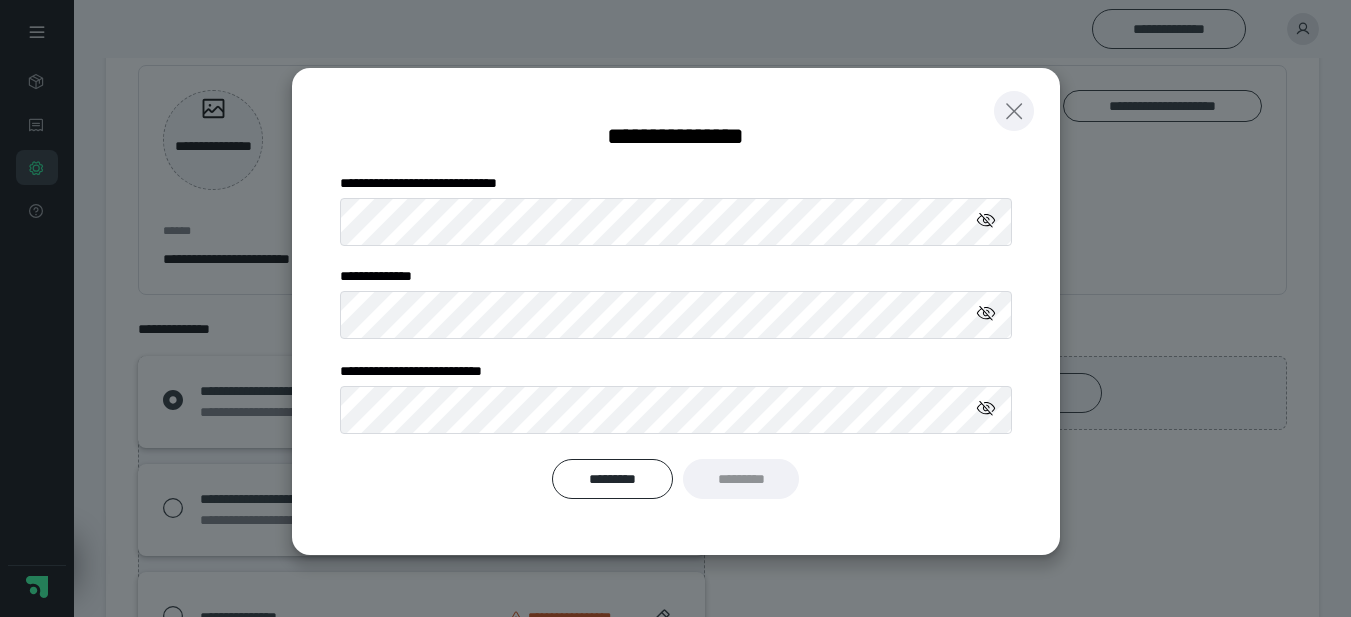 click 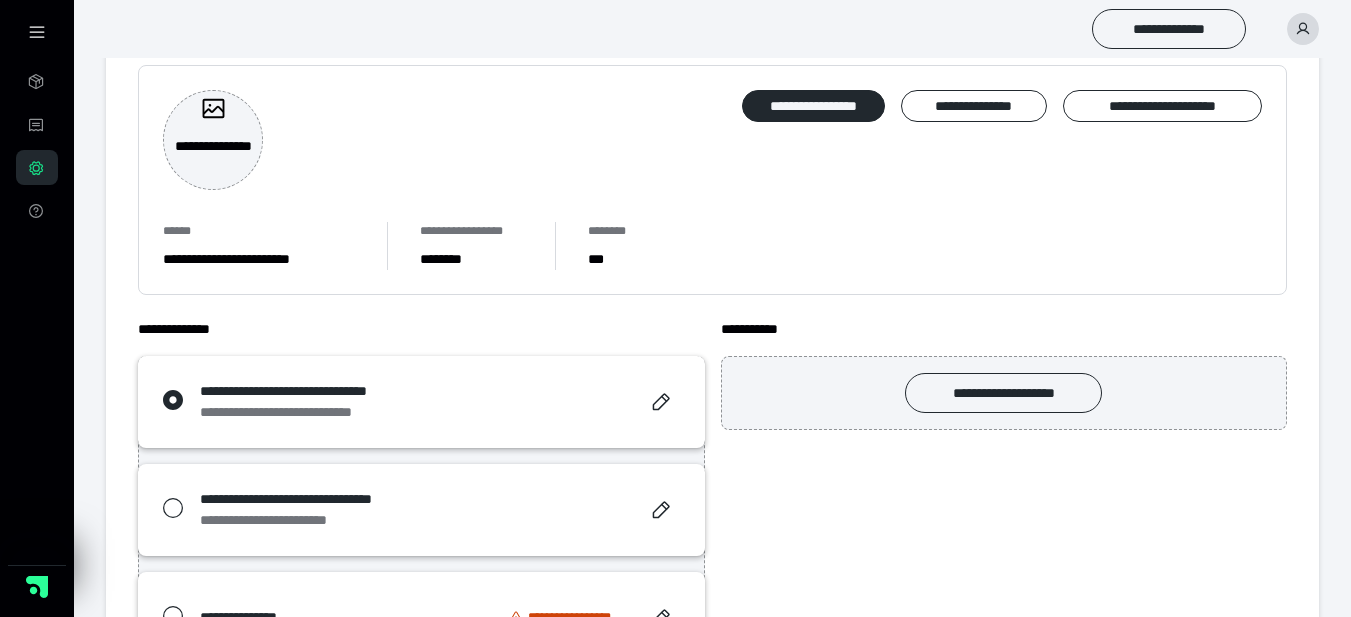 click at bounding box center (1303, 29) 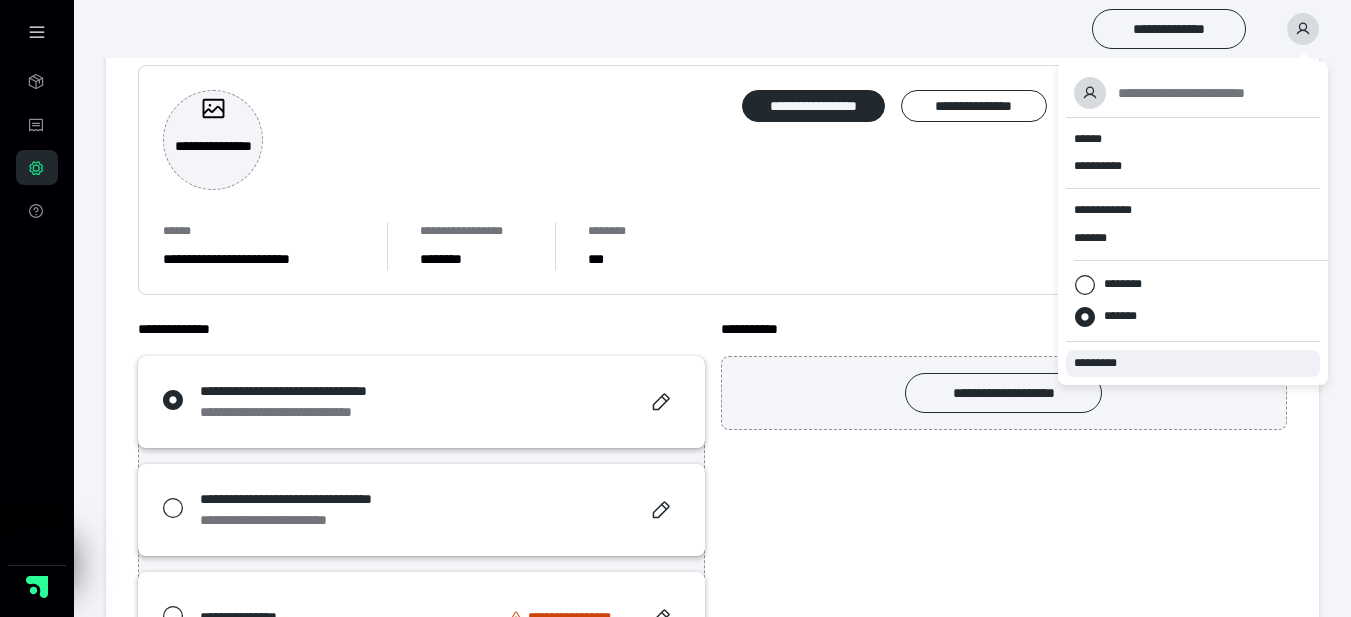 click on "*********" at bounding box center [1104, 363] 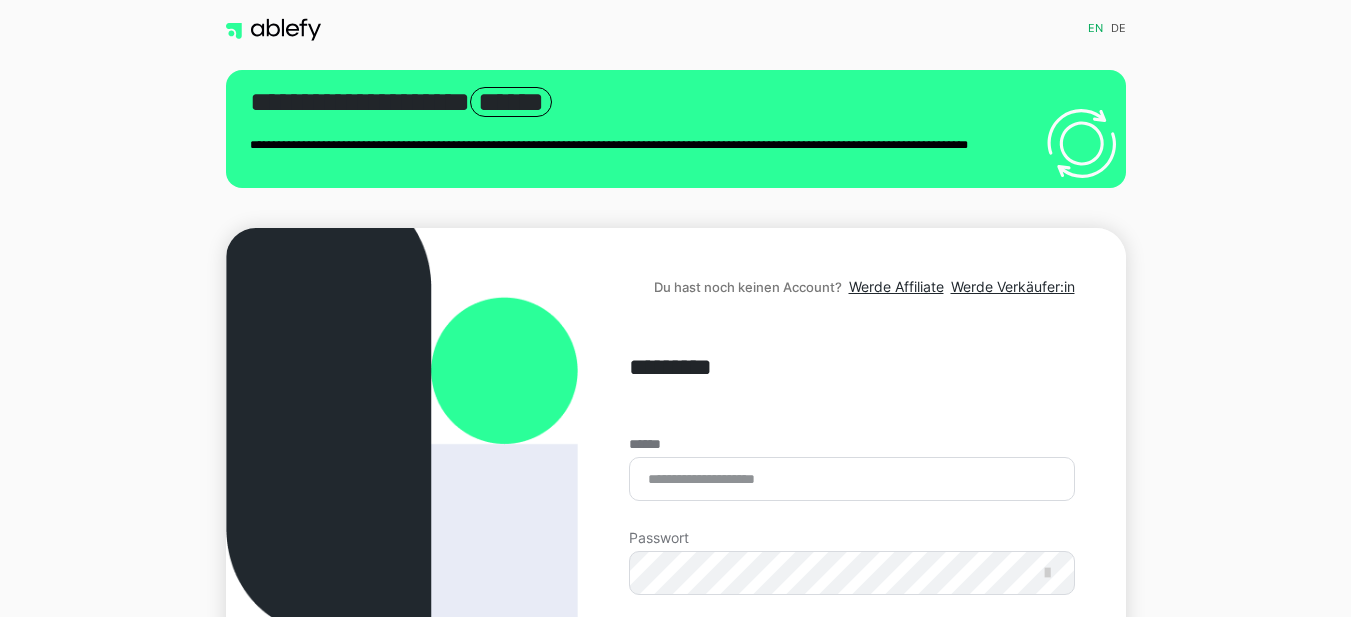 scroll, scrollTop: 0, scrollLeft: 0, axis: both 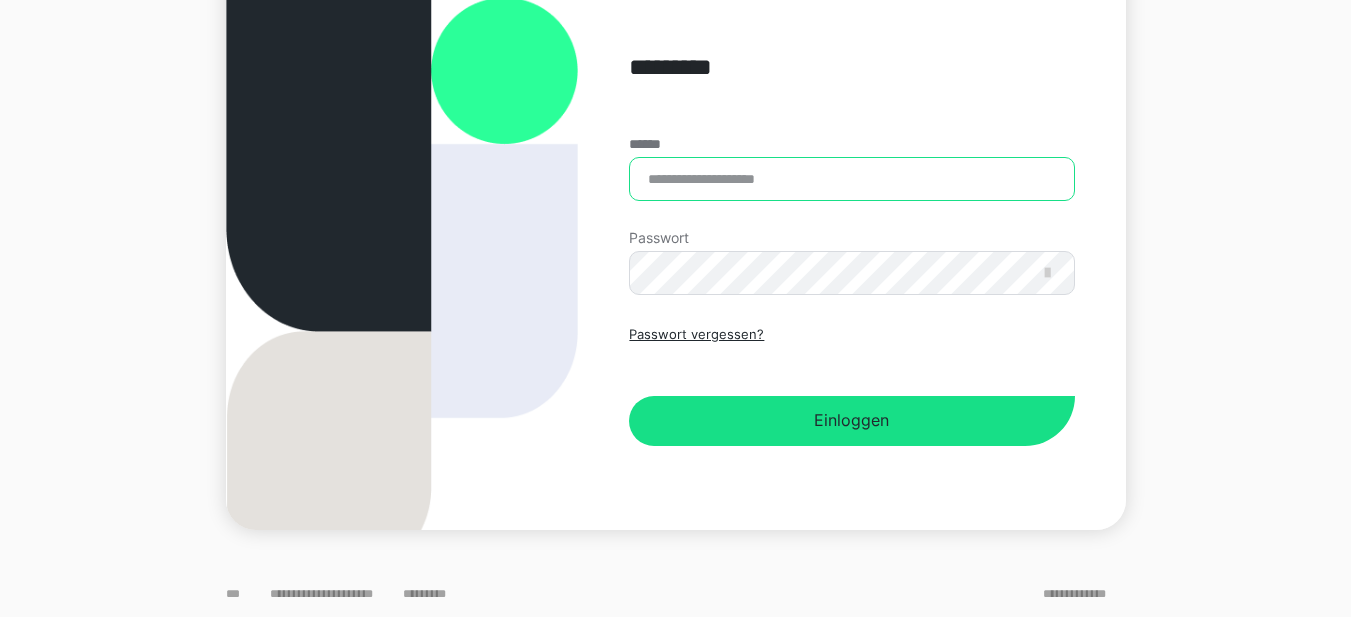 type on "**********" 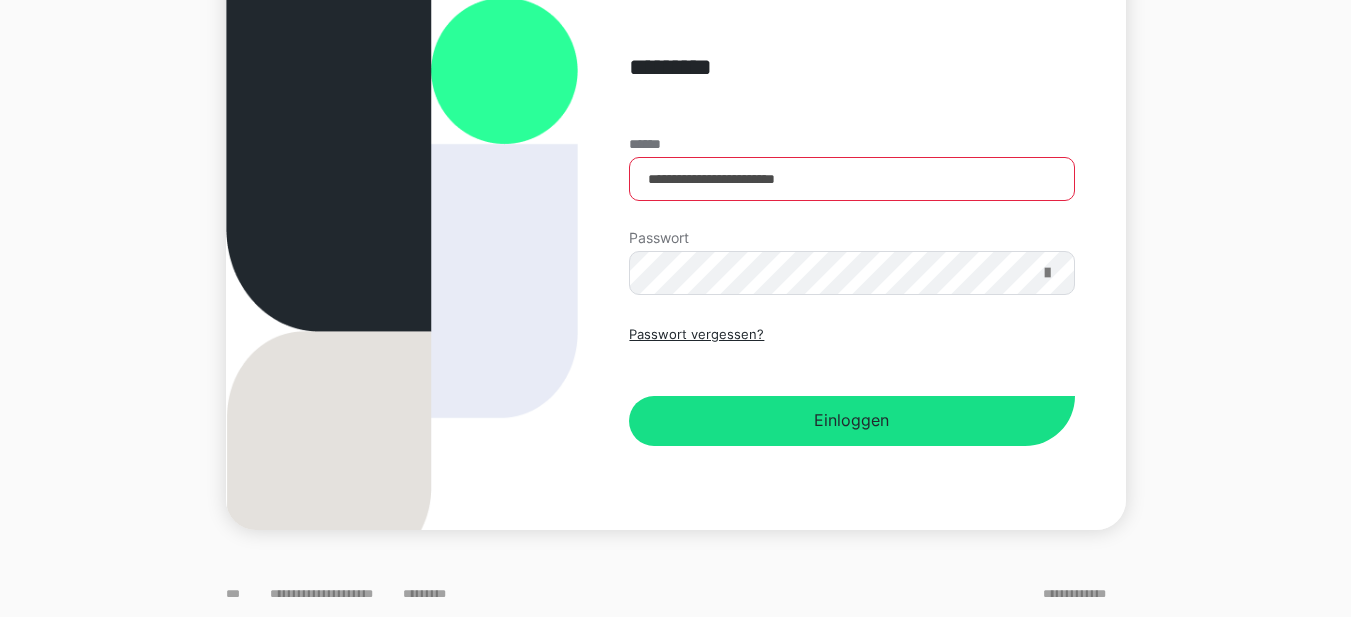 click at bounding box center [1047, 273] 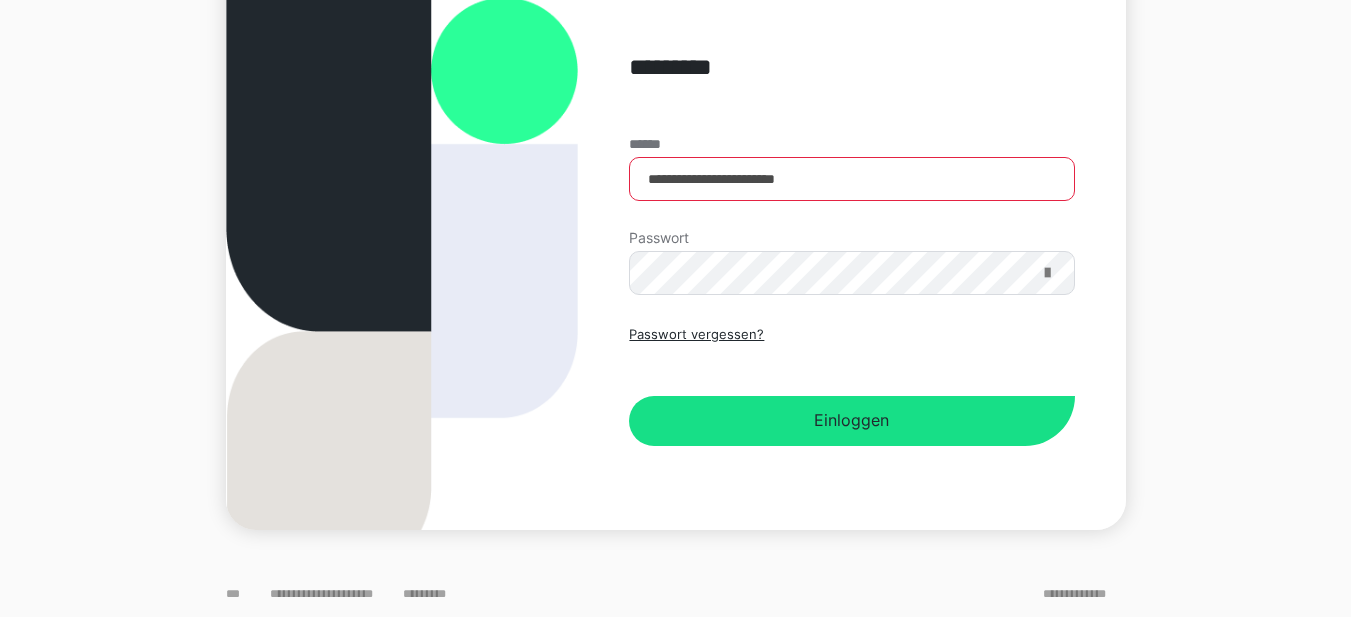 click at bounding box center [1047, 273] 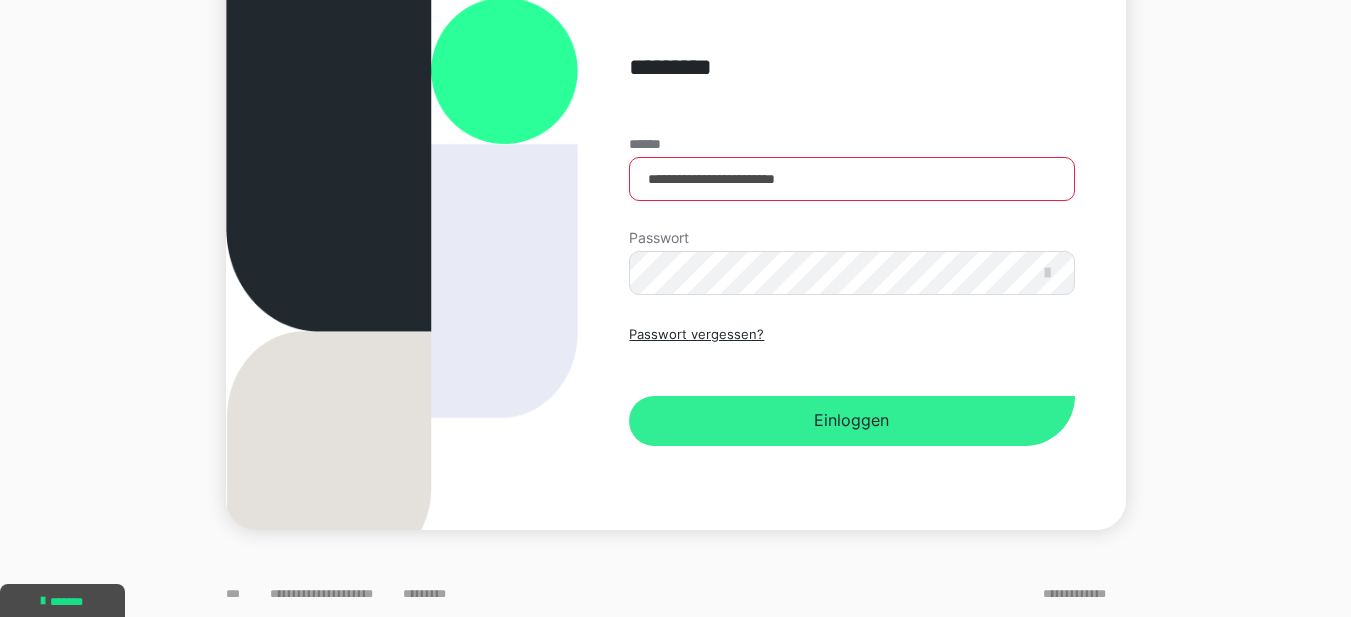 click on "Einloggen" at bounding box center (851, 421) 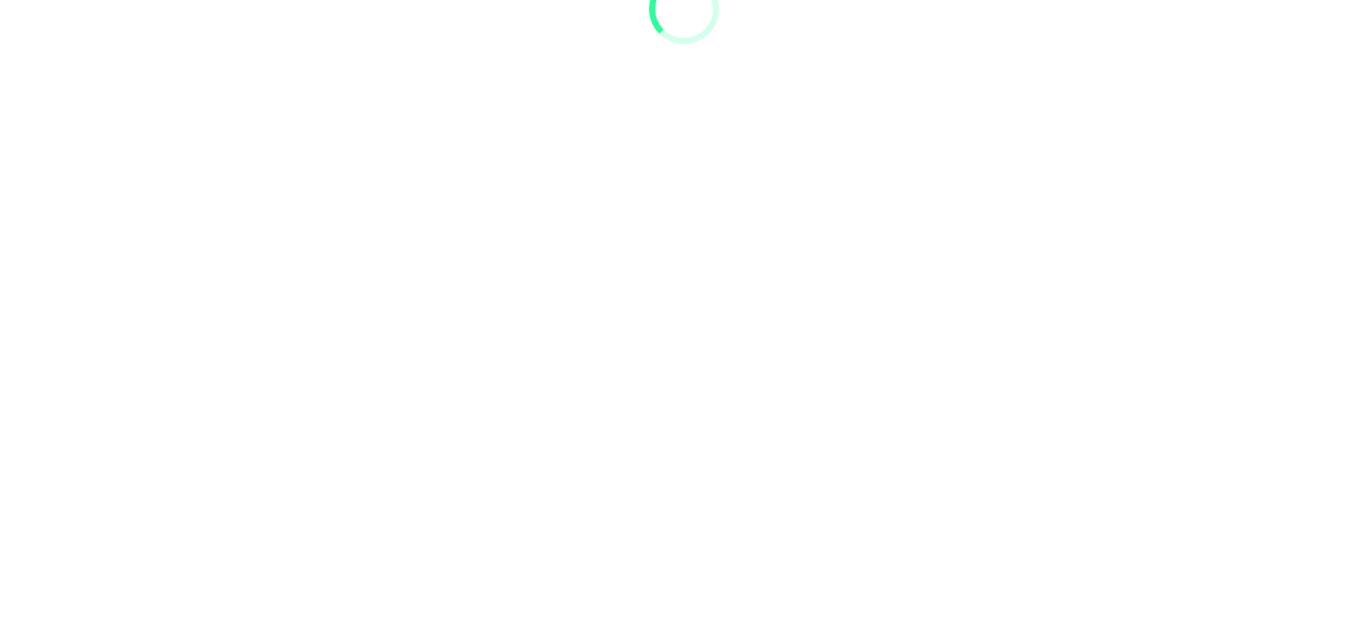 scroll, scrollTop: 0, scrollLeft: 0, axis: both 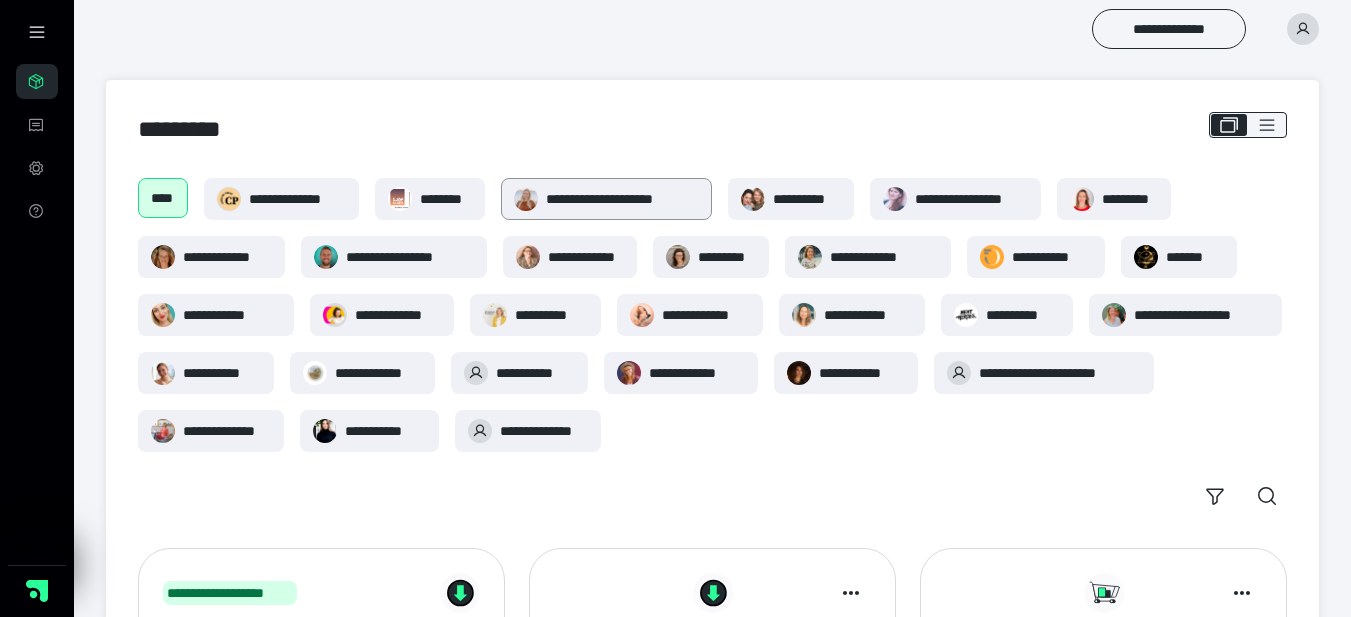 click on "**********" at bounding box center (622, 199) 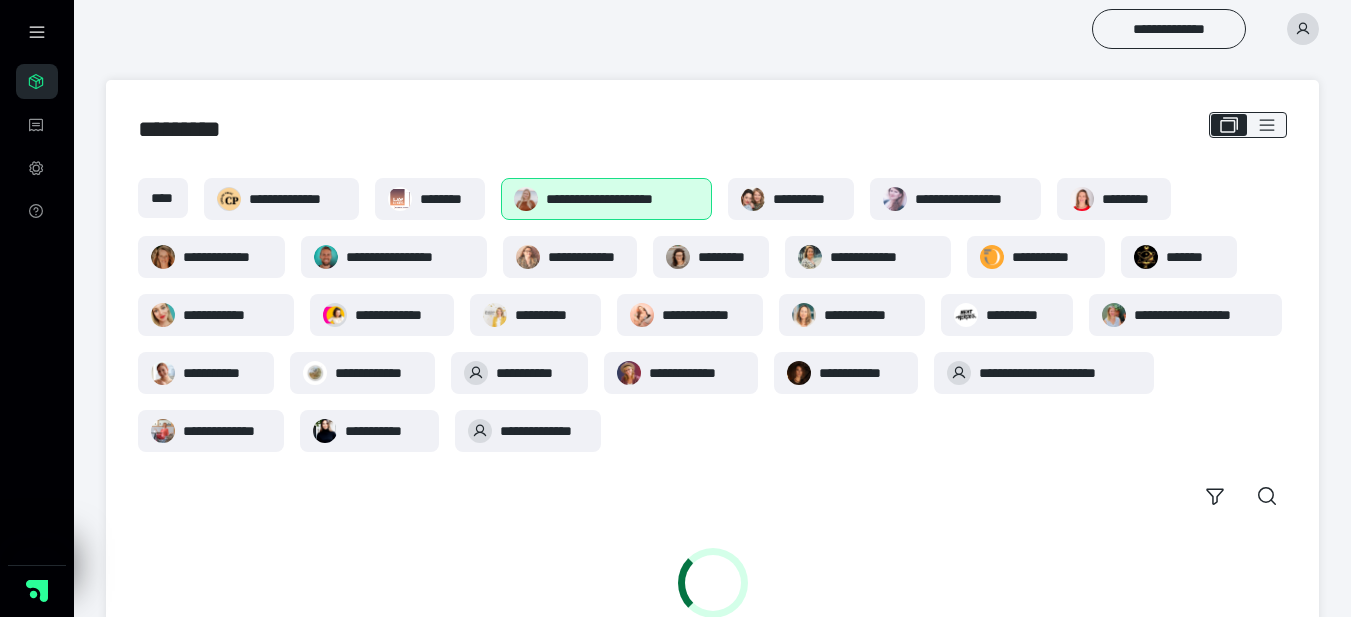 scroll, scrollTop: 0, scrollLeft: 0, axis: both 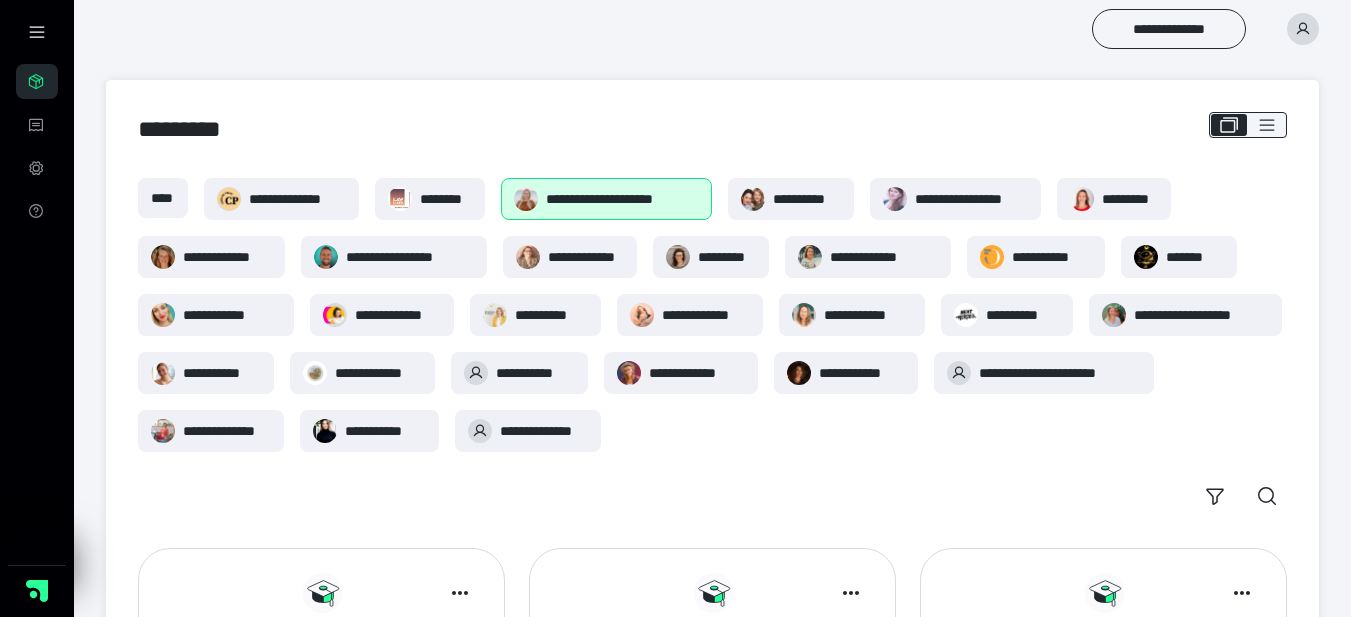 click 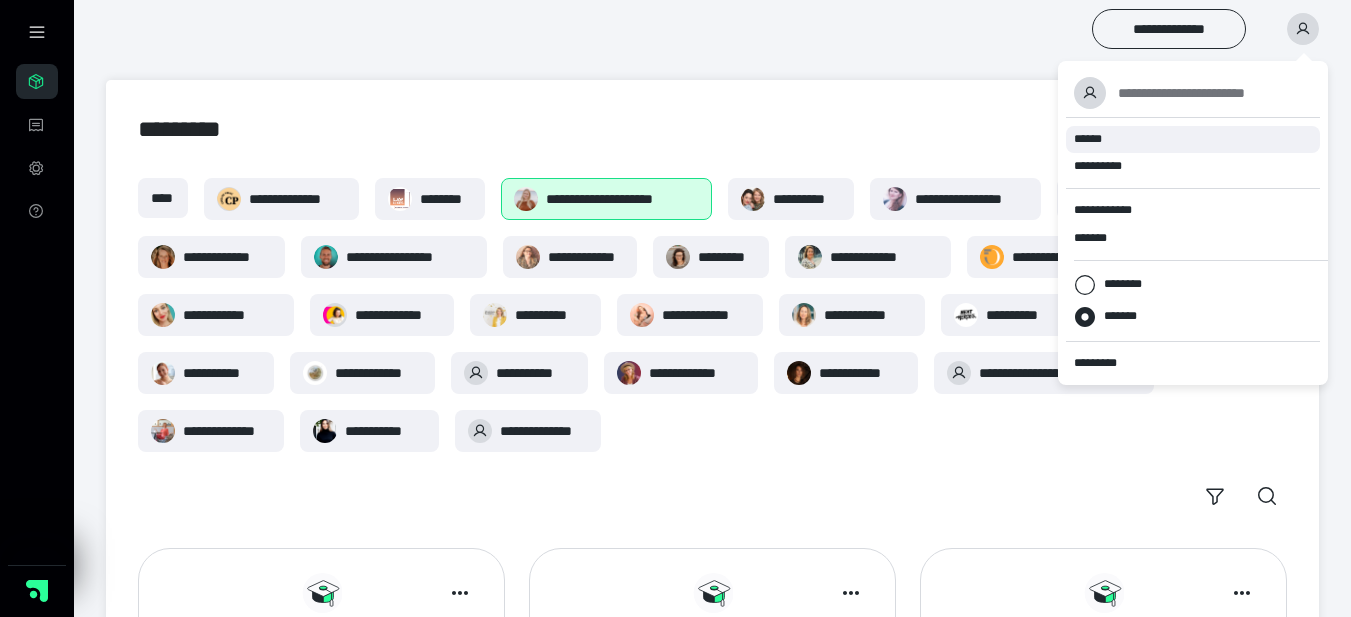click on "******" at bounding box center [1193, 139] 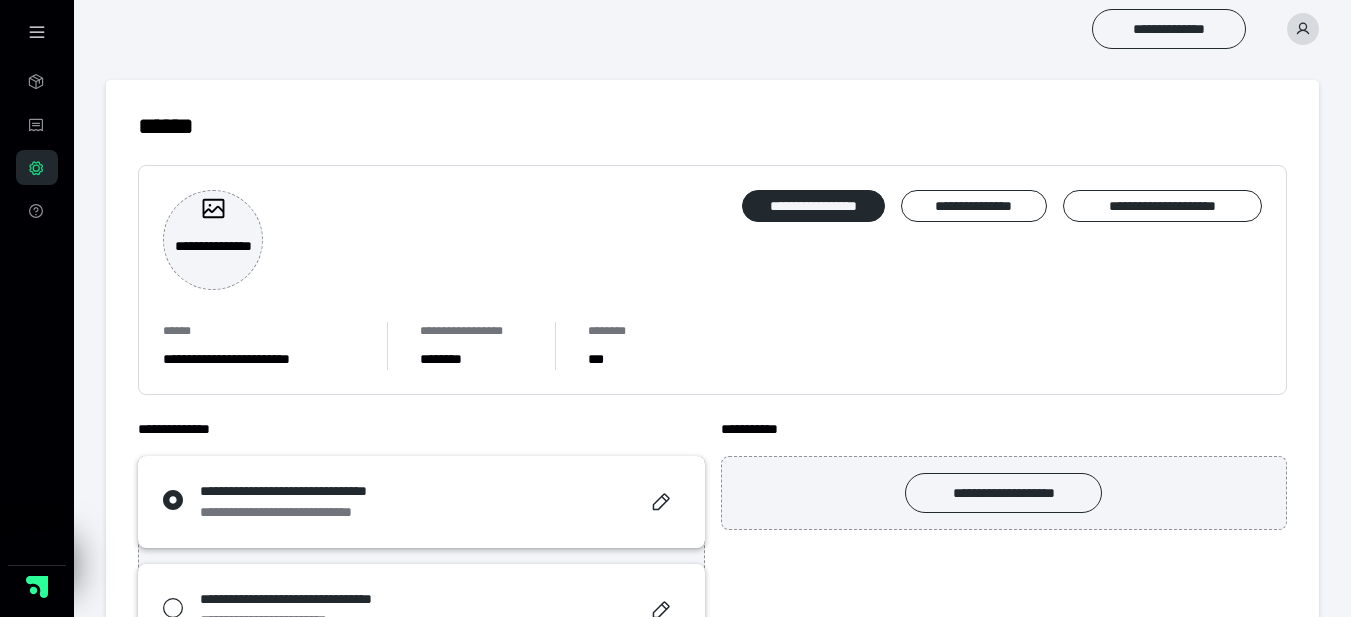 scroll, scrollTop: 0, scrollLeft: 0, axis: both 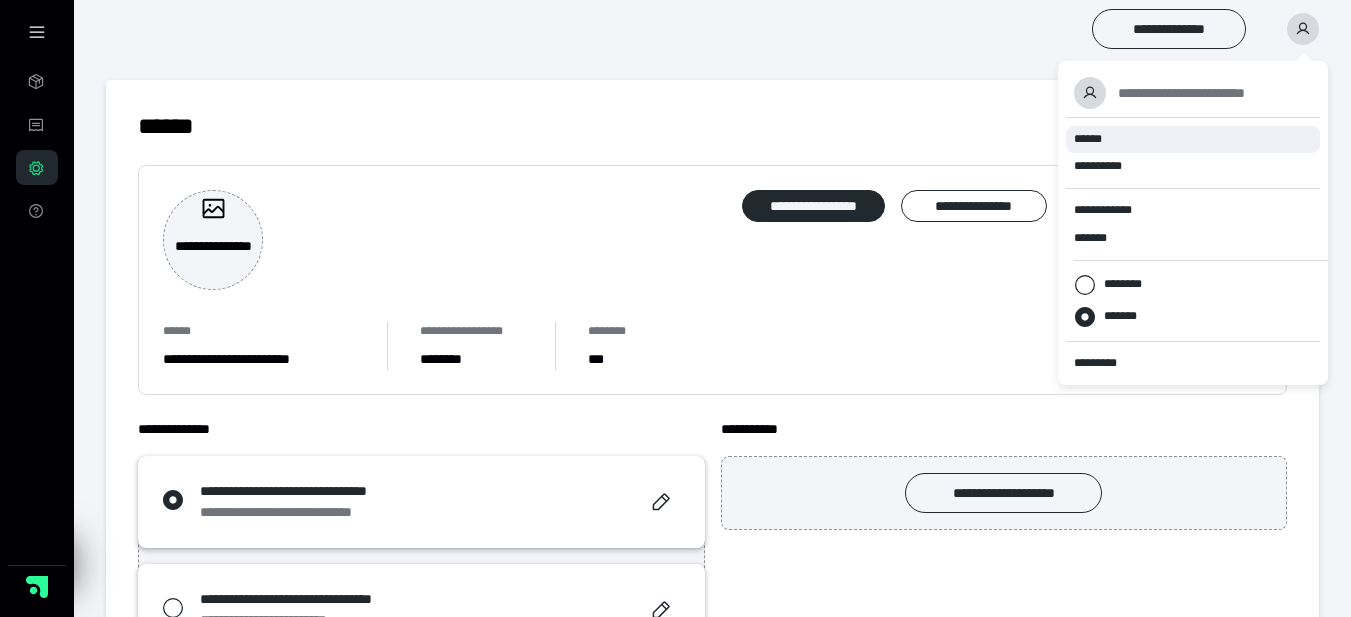 click on "******" at bounding box center (1193, 139) 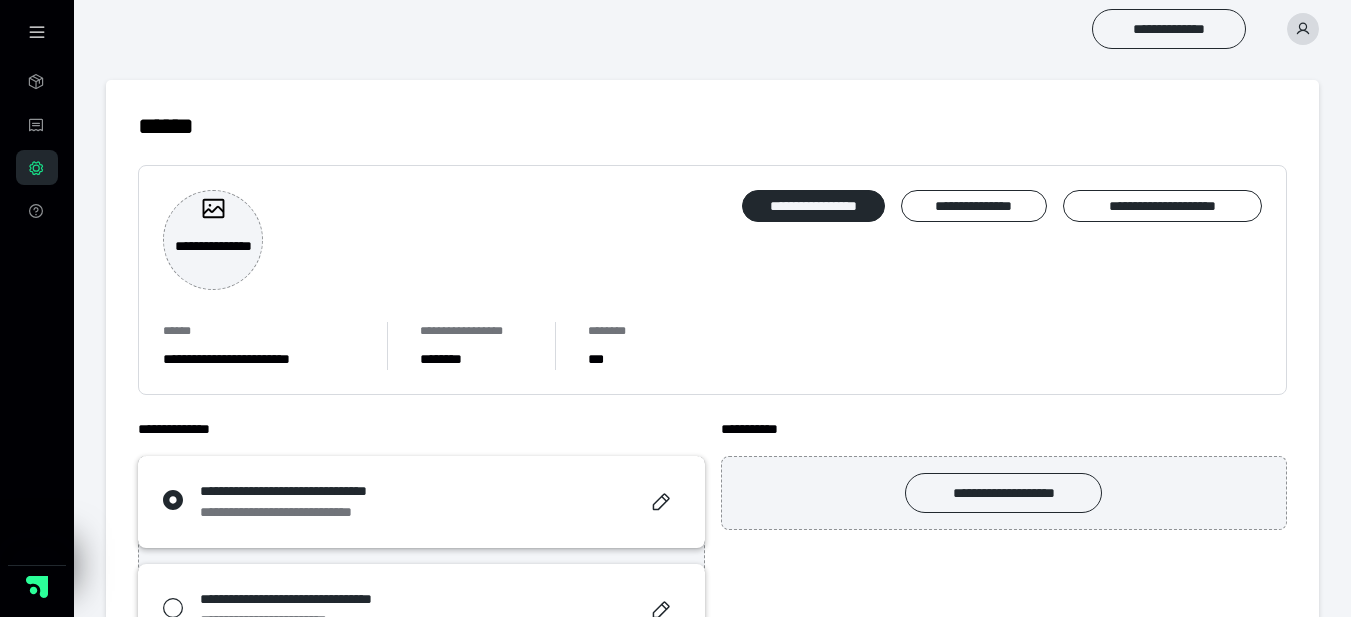 scroll, scrollTop: 0, scrollLeft: 0, axis: both 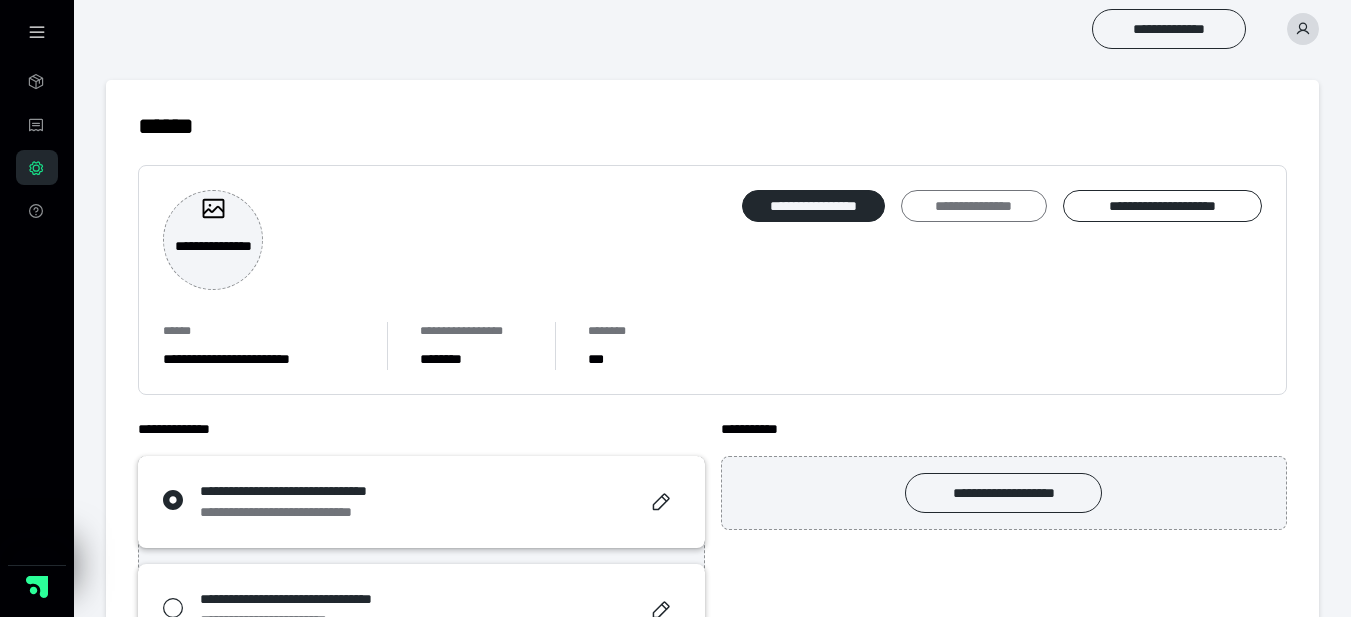 click on "**********" at bounding box center (973, 206) 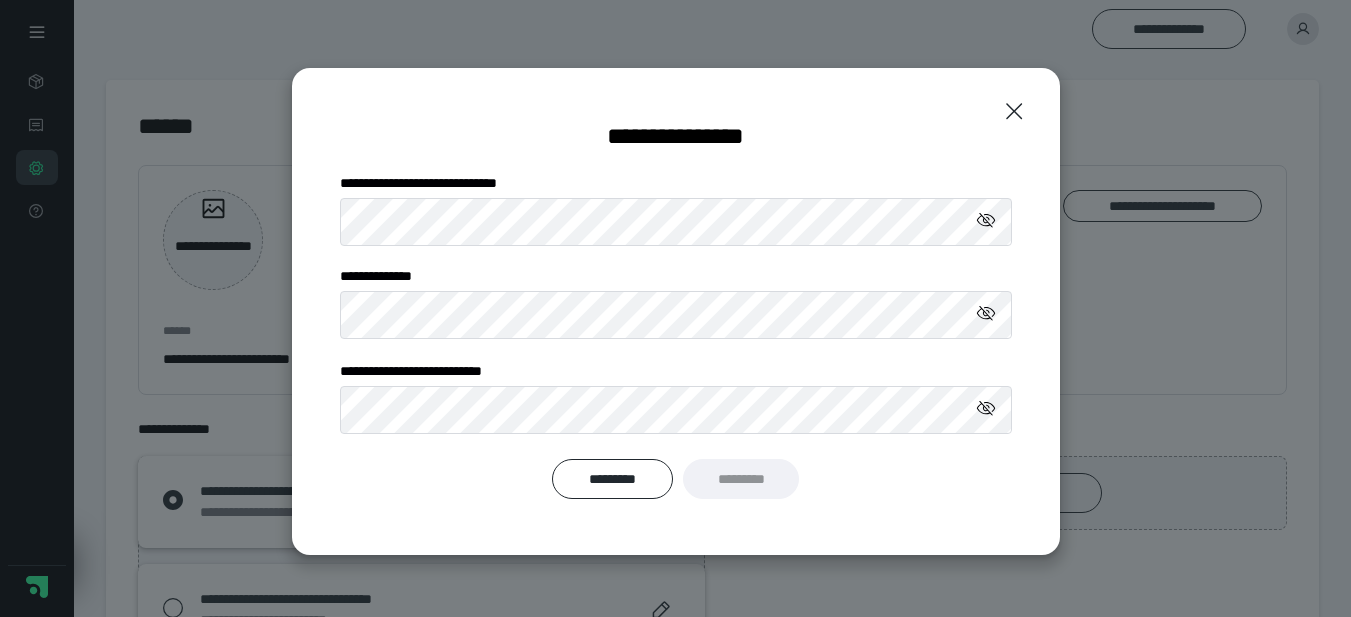 click 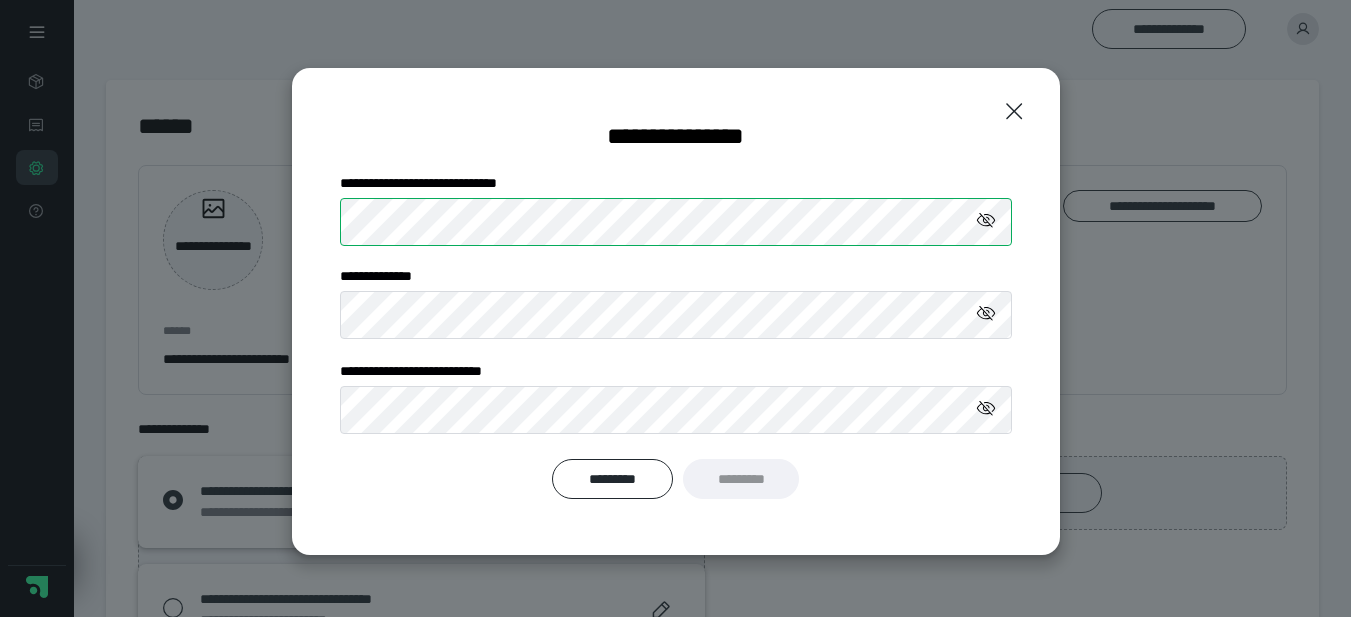 click on "**********" at bounding box center [676, 311] 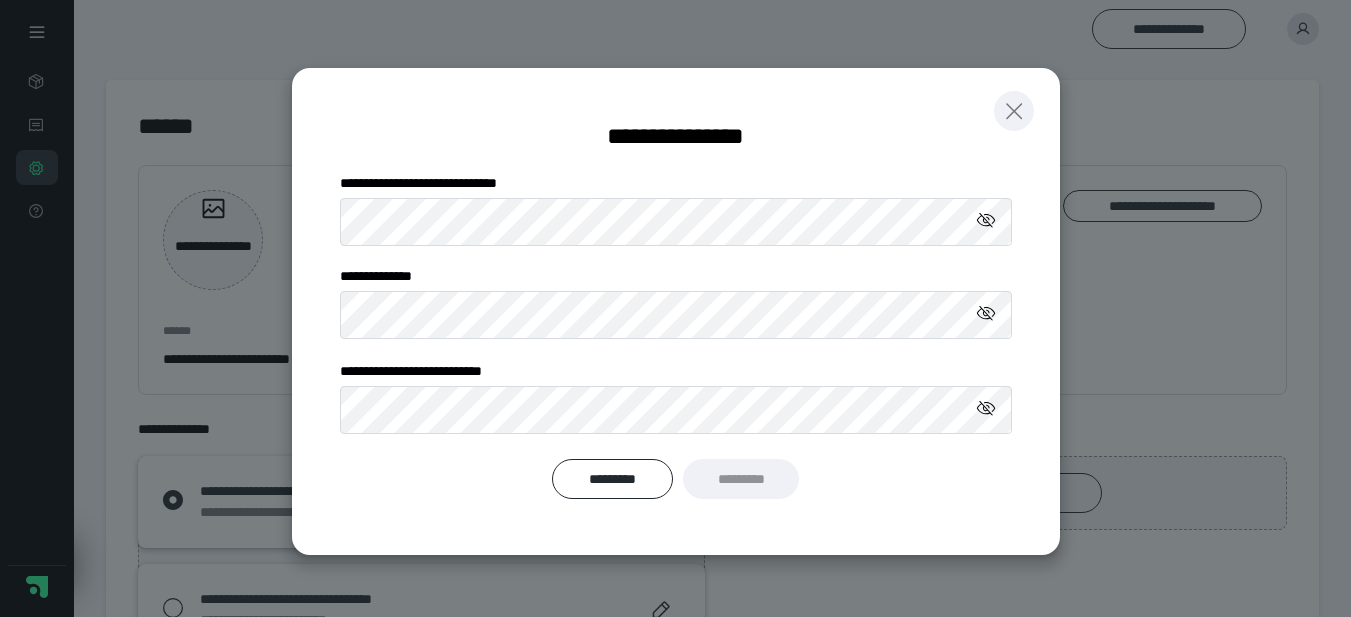 click 